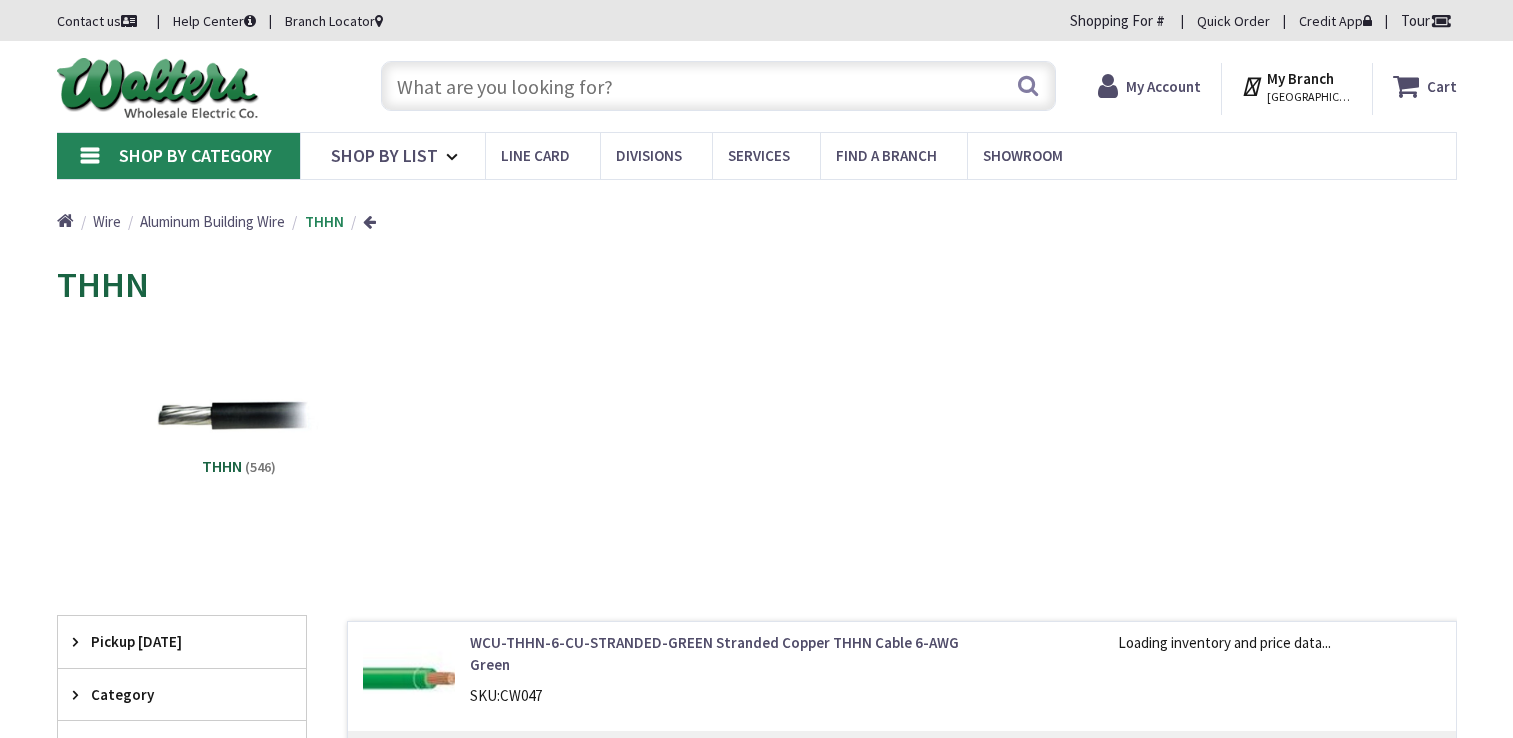 scroll, scrollTop: 0, scrollLeft: 0, axis: both 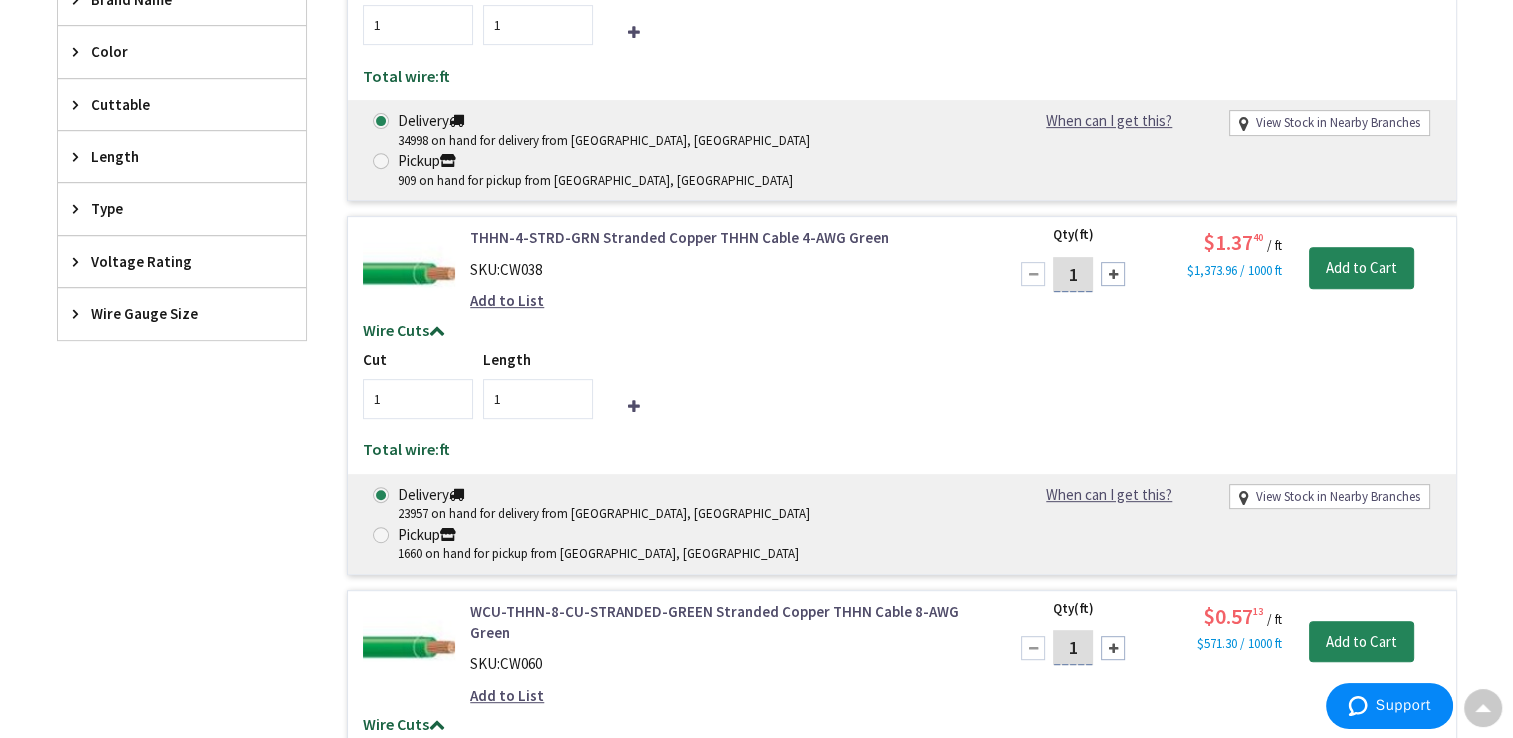 click on "Wire Gauge Size" at bounding box center (172, 313) 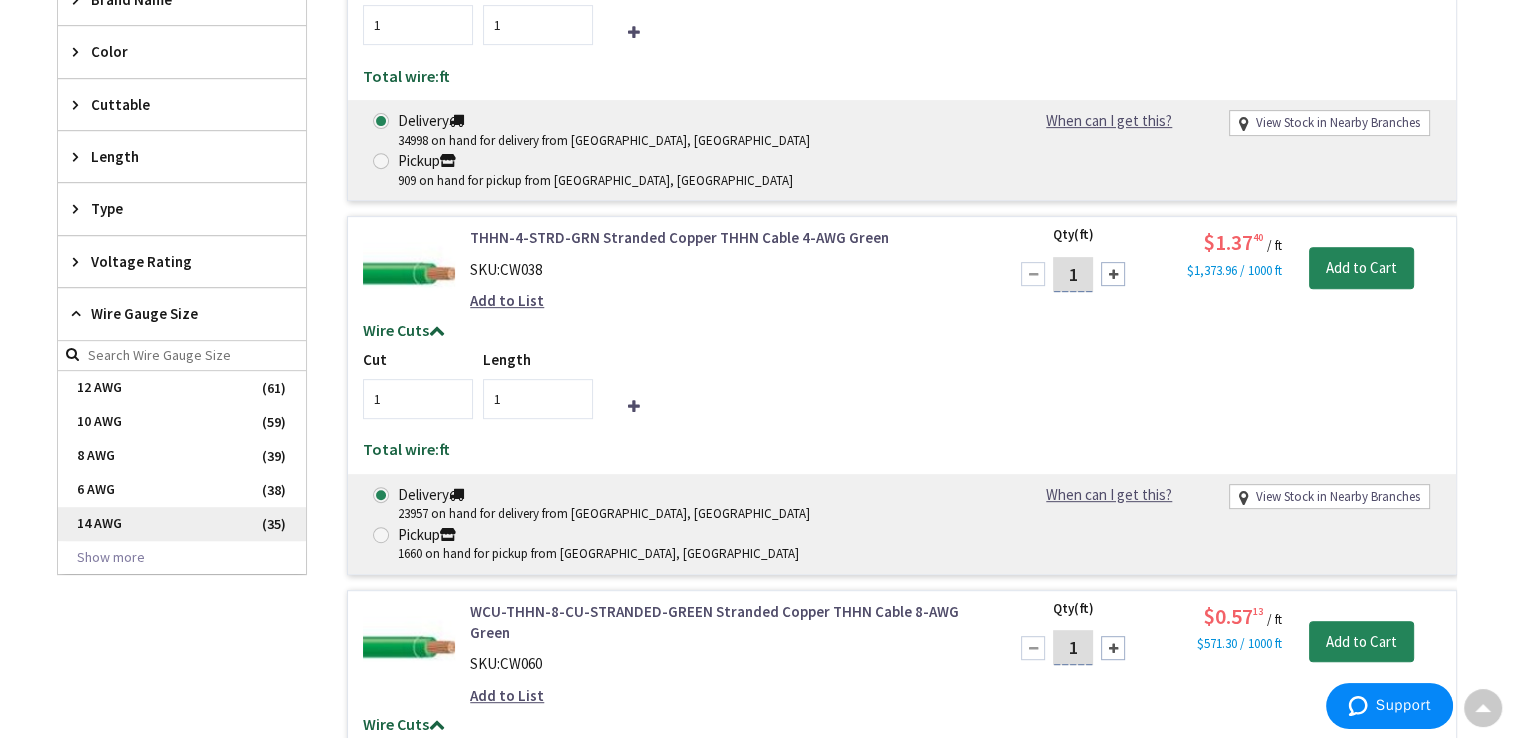click on "14 AWG" at bounding box center [182, 524] 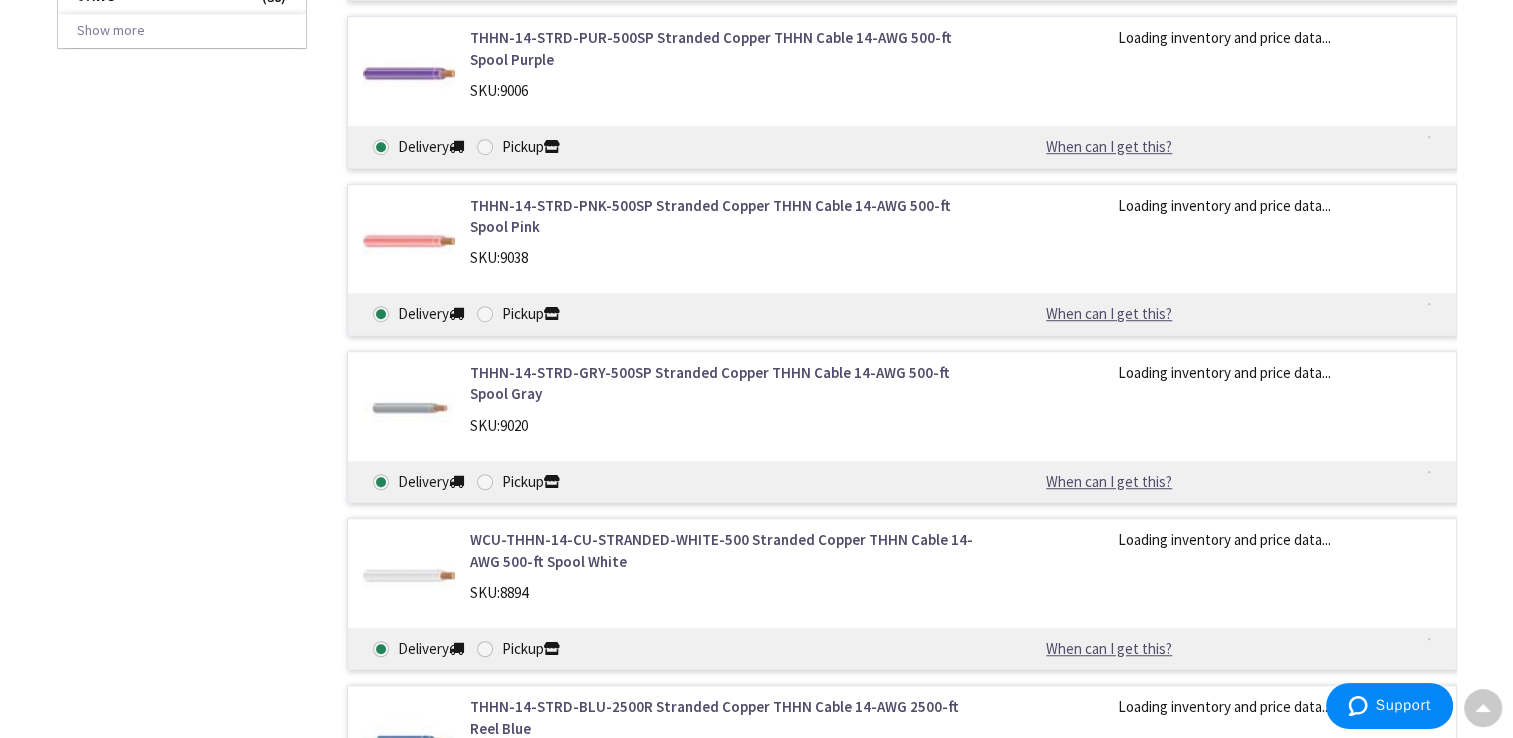 scroll, scrollTop: 1300, scrollLeft: 0, axis: vertical 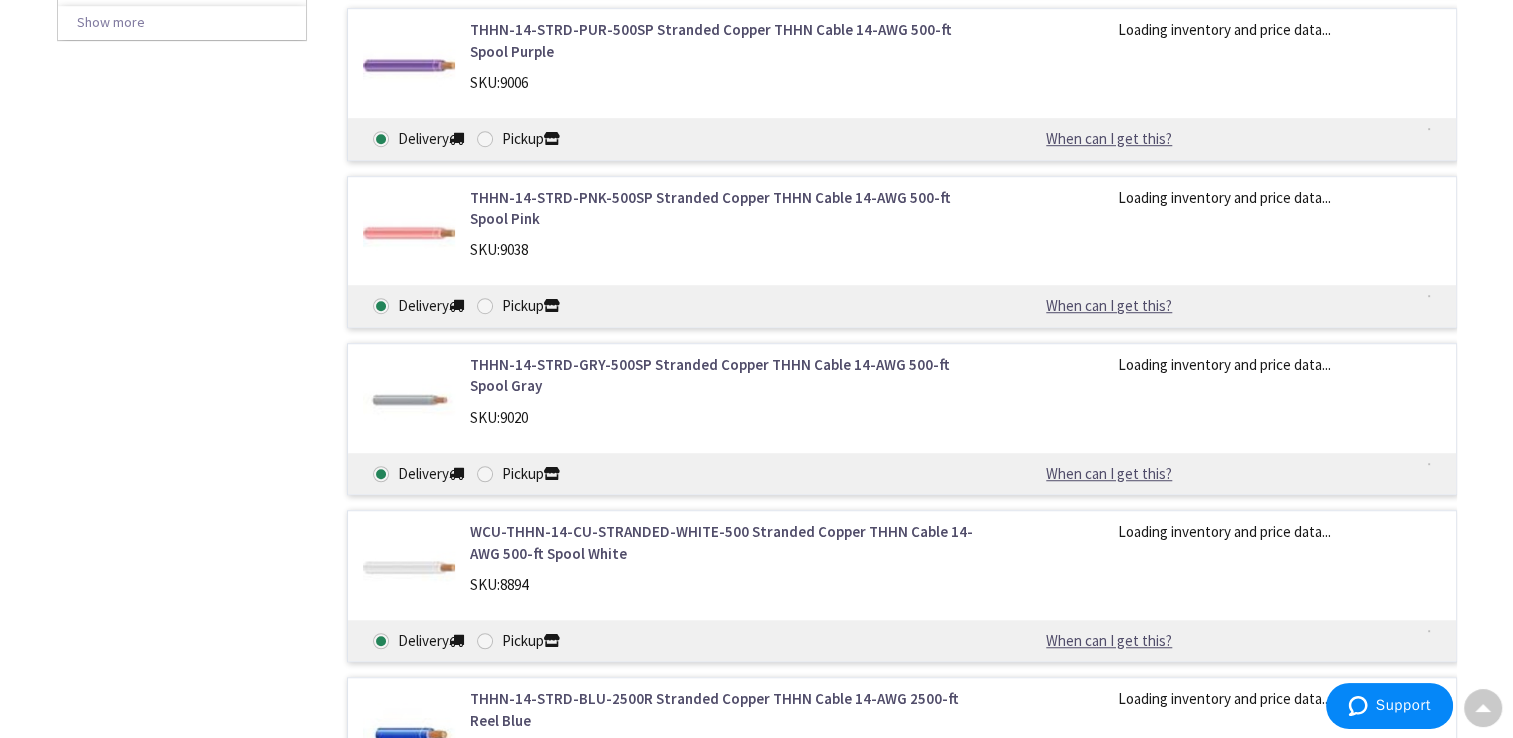 click on "WCU-THHN-14-CU-STRANDED-WHITE-500 Stranded Copper THHN Cable 14-AWG 500-ft Spool White" at bounding box center [724, 542] 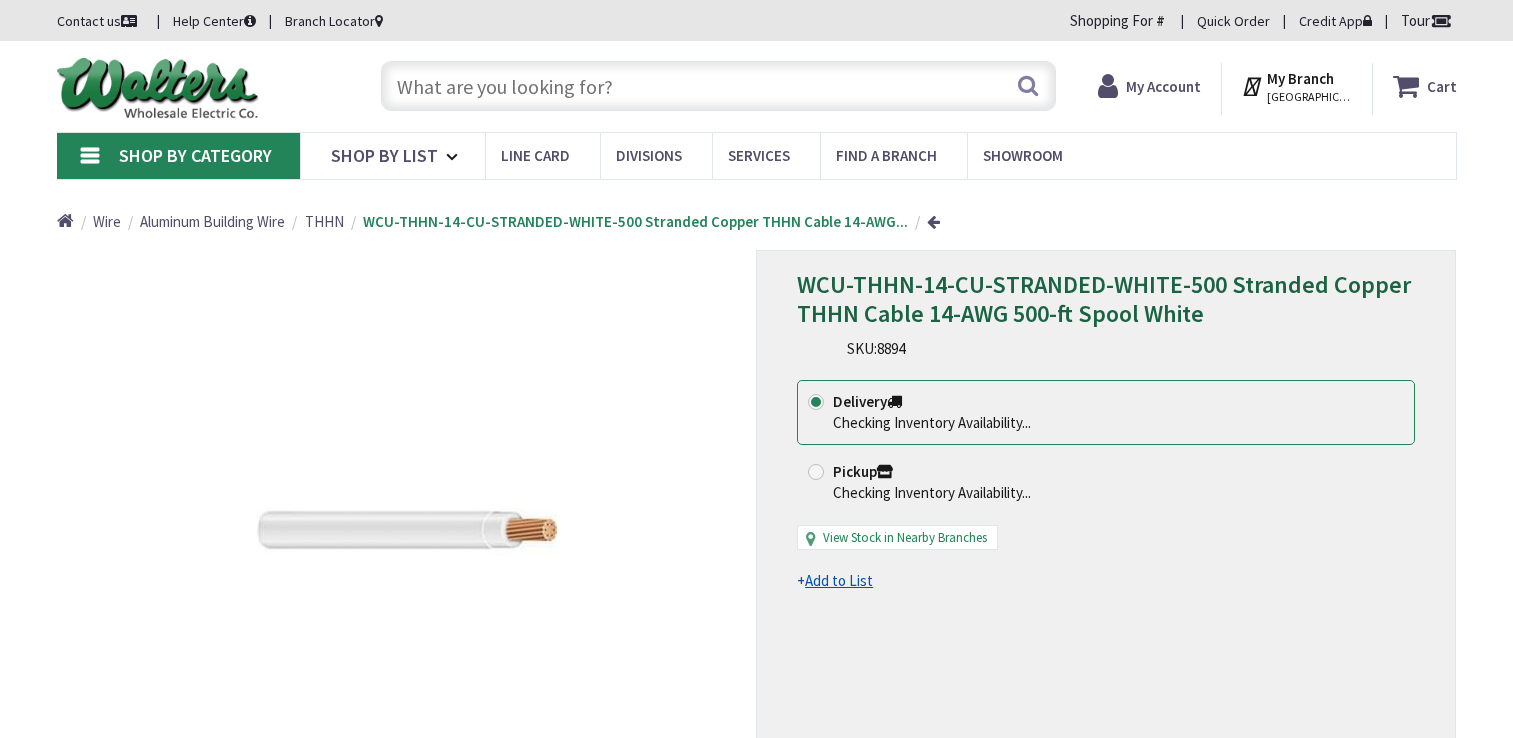 scroll, scrollTop: 0, scrollLeft: 0, axis: both 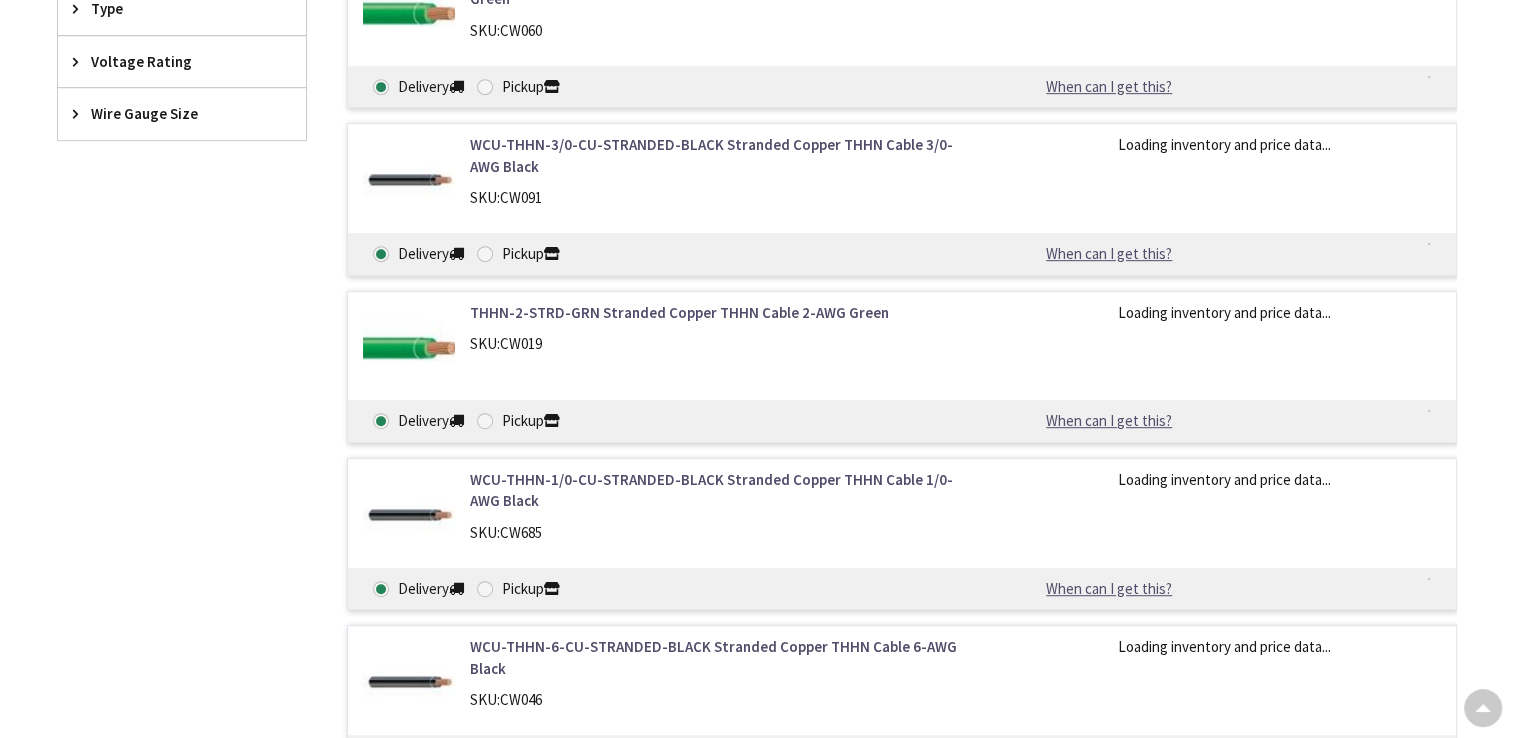 click on "Wire Gauge Size" at bounding box center [172, 113] 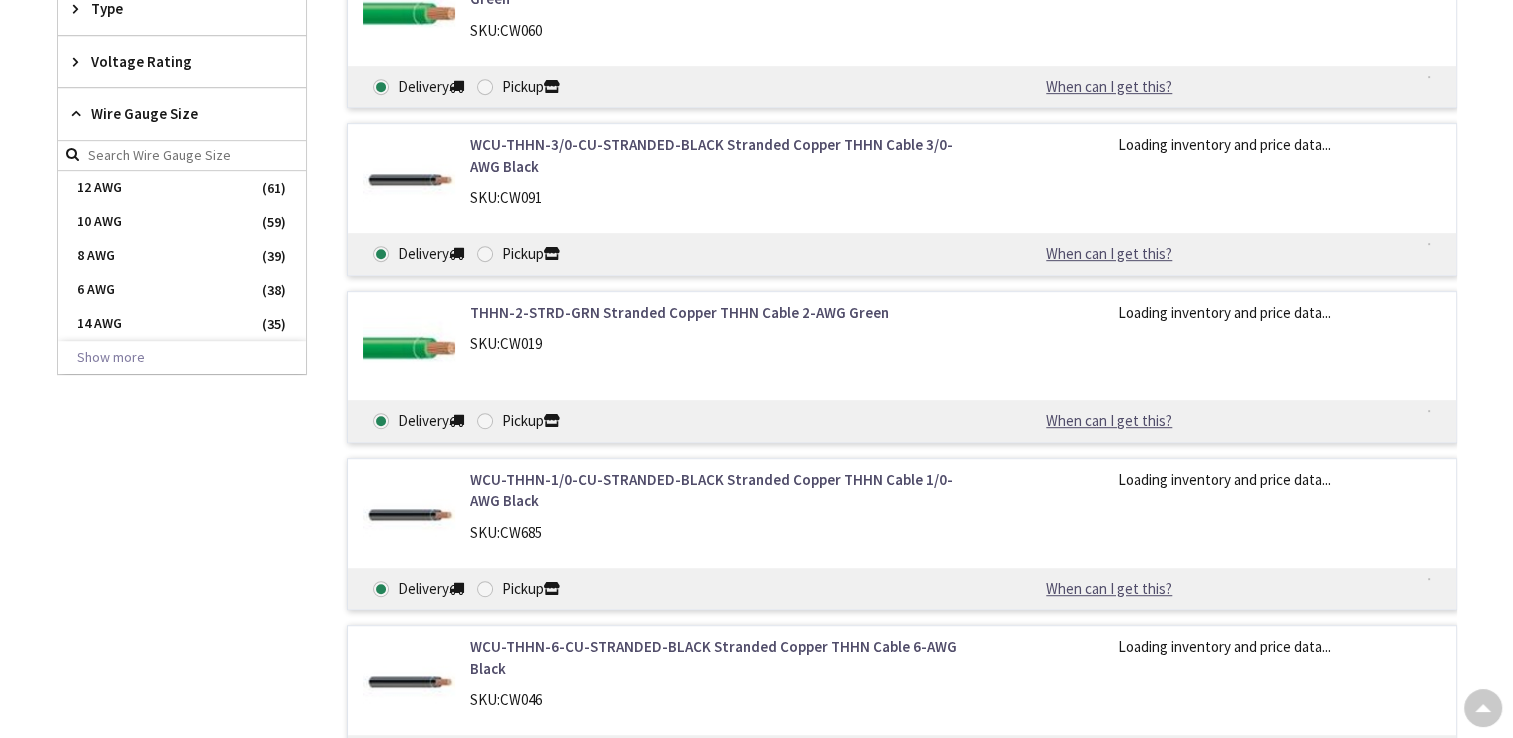 scroll, scrollTop: 800, scrollLeft: 0, axis: vertical 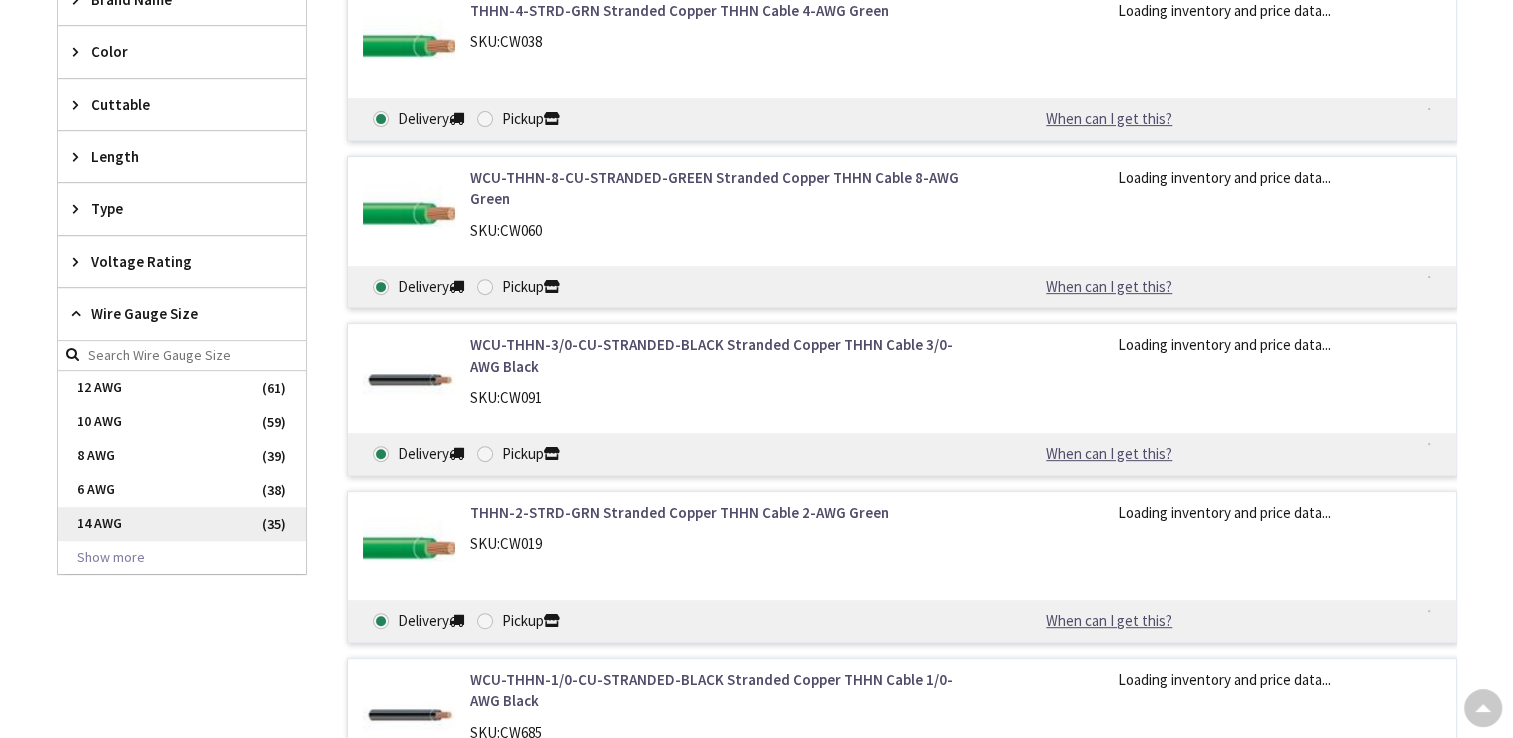 click on "14 AWG" at bounding box center [182, 524] 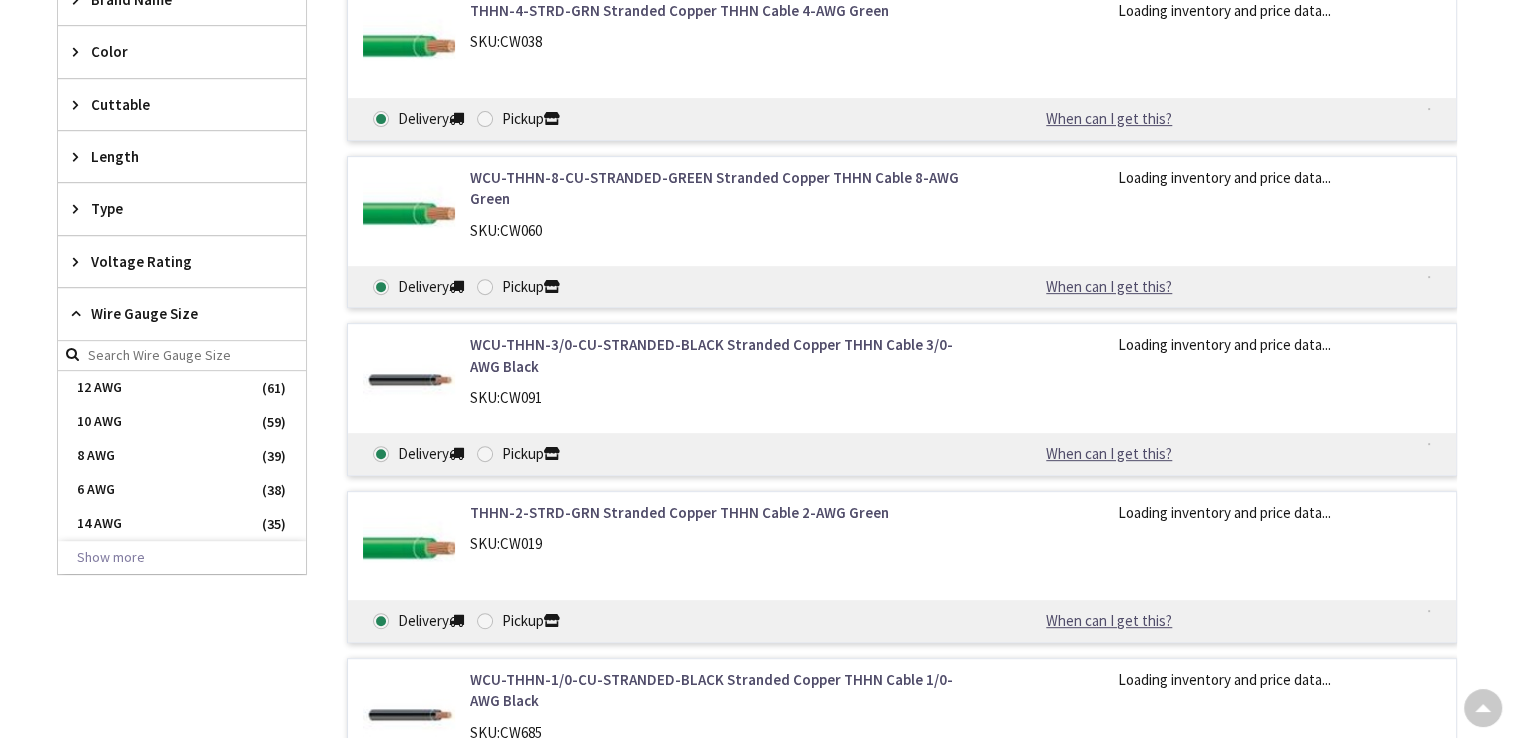 scroll, scrollTop: 818, scrollLeft: 0, axis: vertical 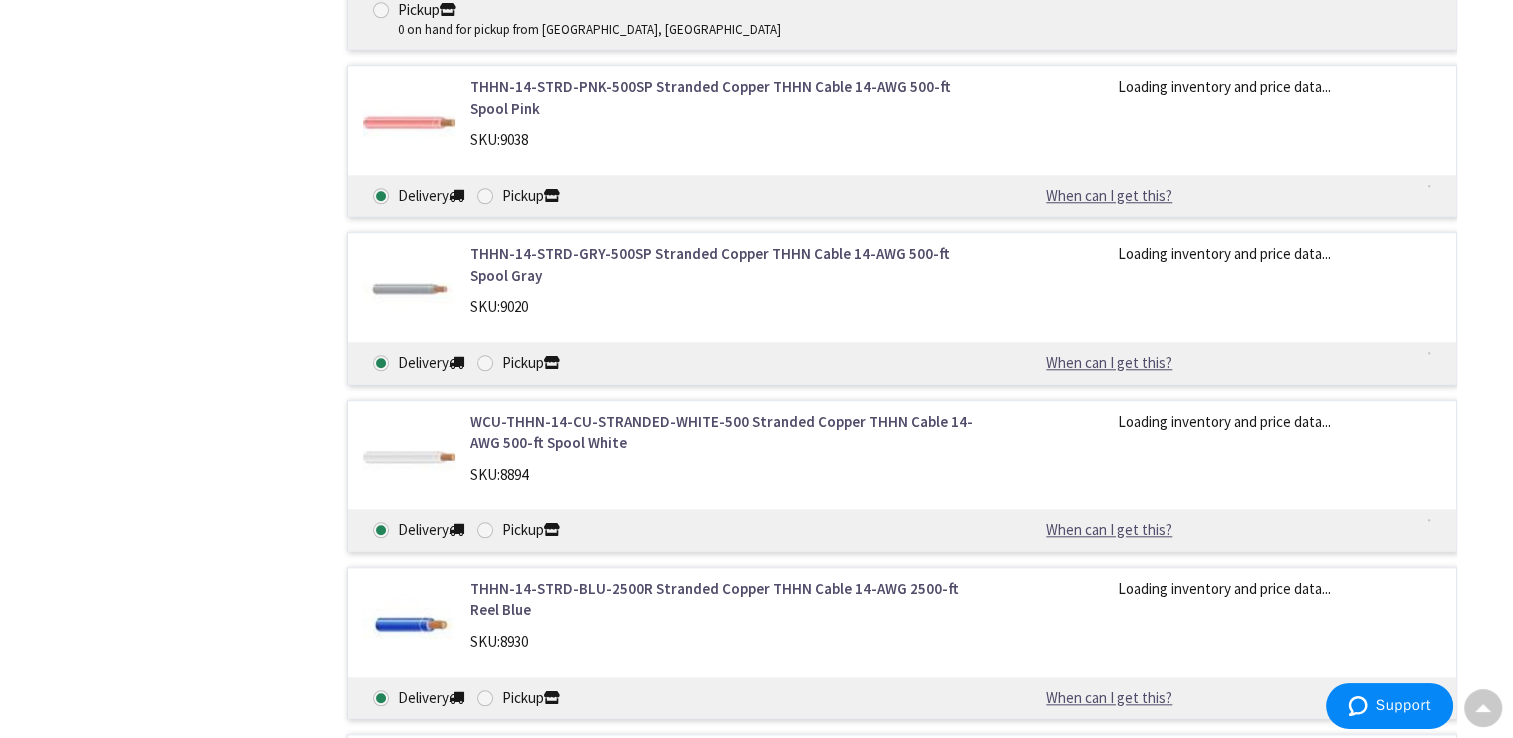 click on "WCU-THHN-14-CU-STRANDED-GREEN-500 Stranded Copper THHN Cable 14-AWG 500-ft Spool Green" at bounding box center (724, 766) 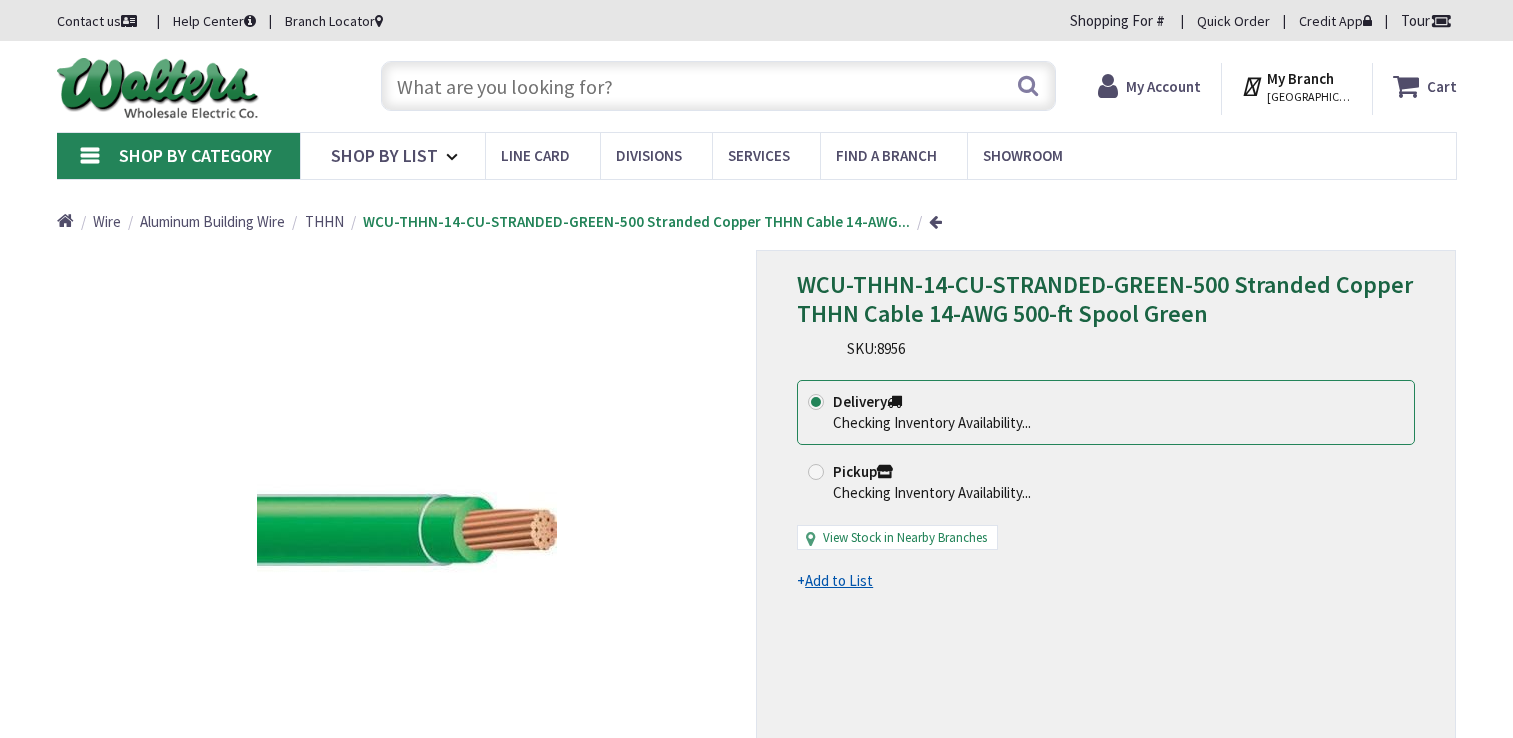 scroll, scrollTop: 0, scrollLeft: 0, axis: both 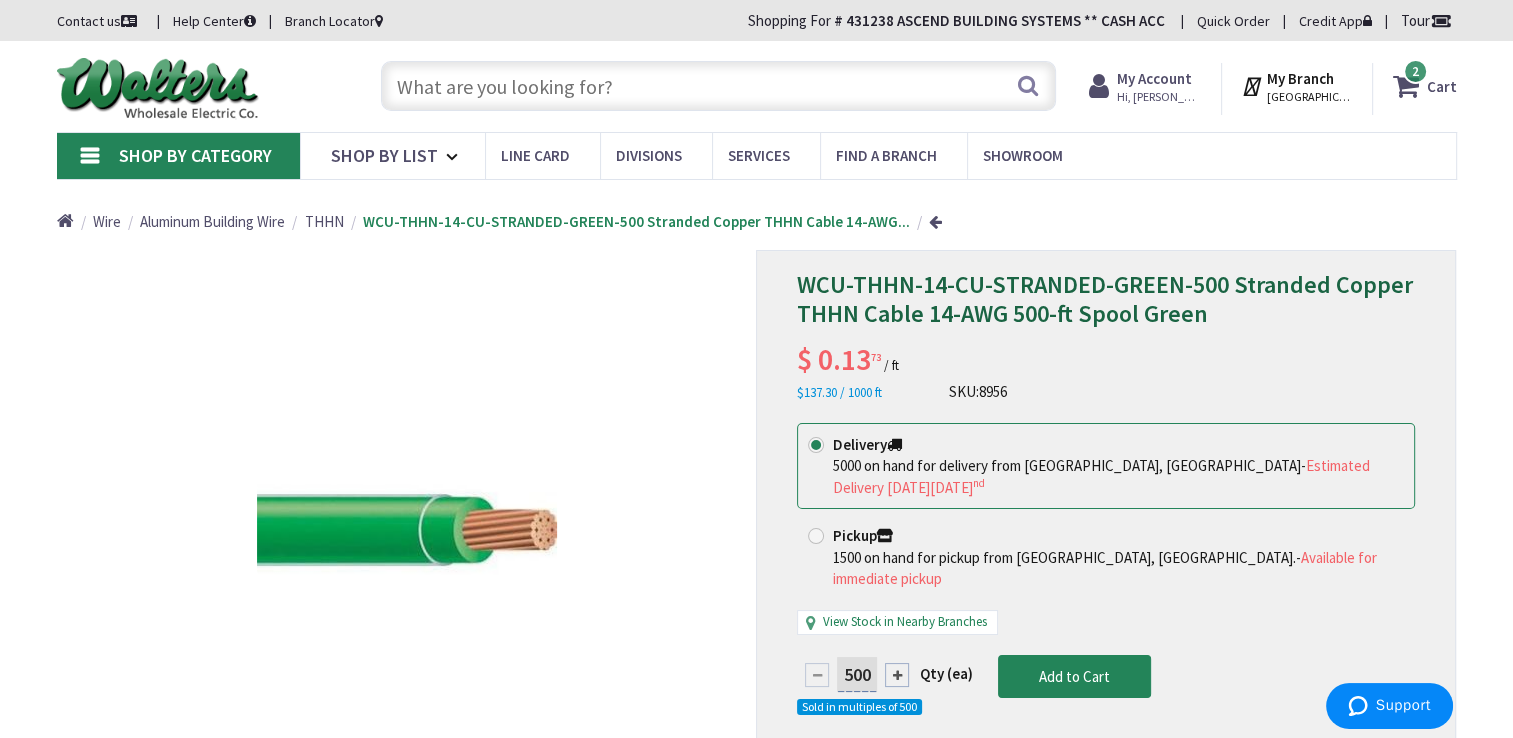 click on "Shop By Category" at bounding box center [178, 156] 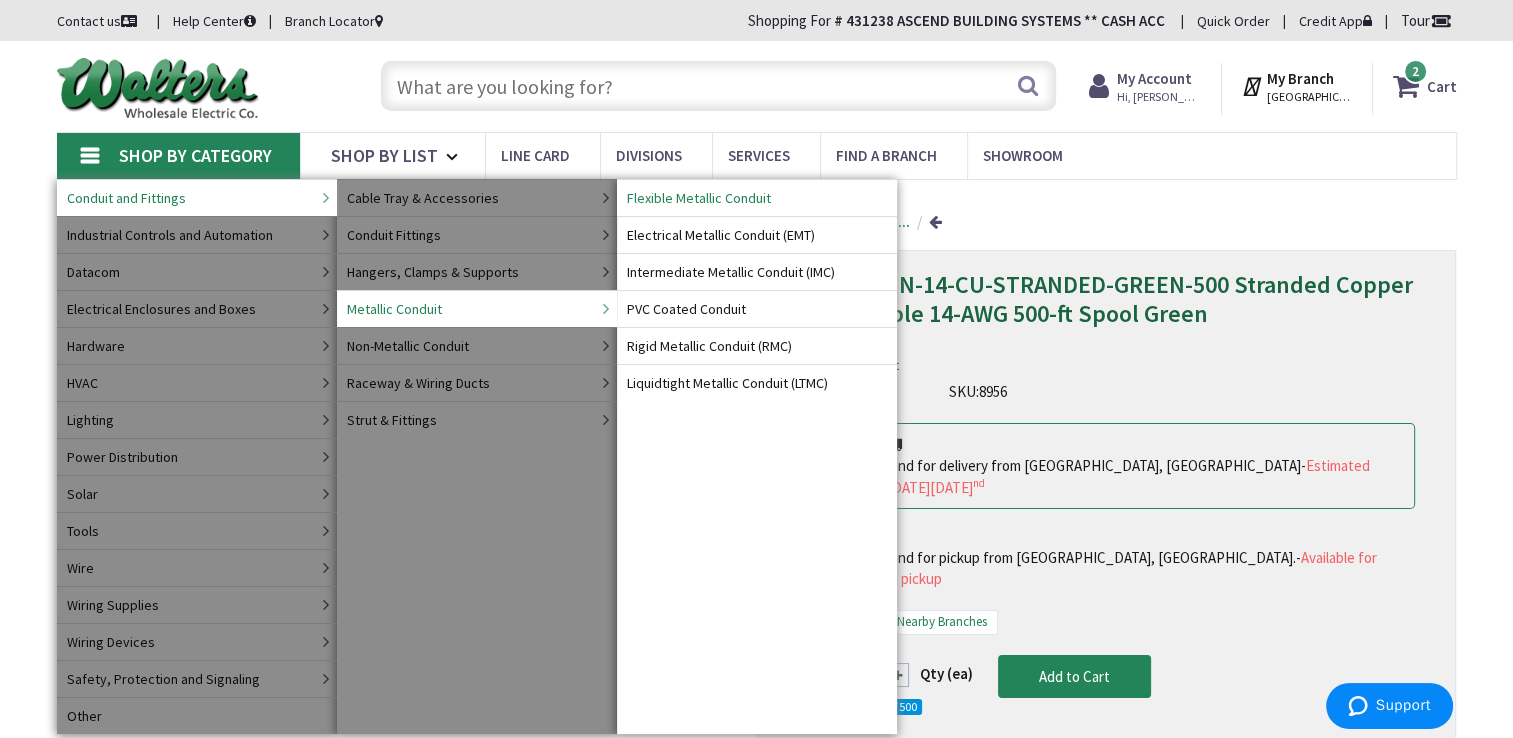 click on "Flexible Metallic Conduit" at bounding box center (699, 198) 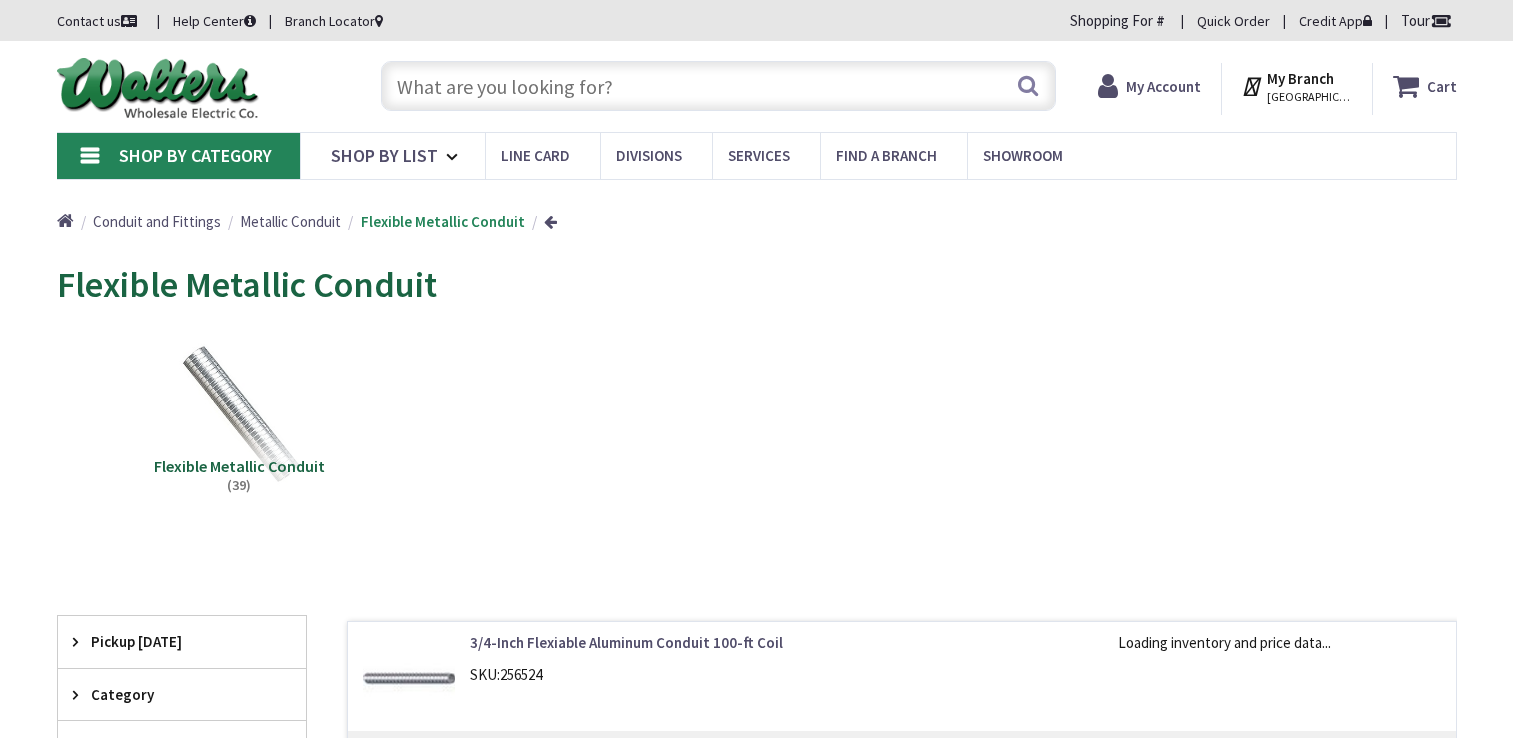 scroll, scrollTop: 0, scrollLeft: 0, axis: both 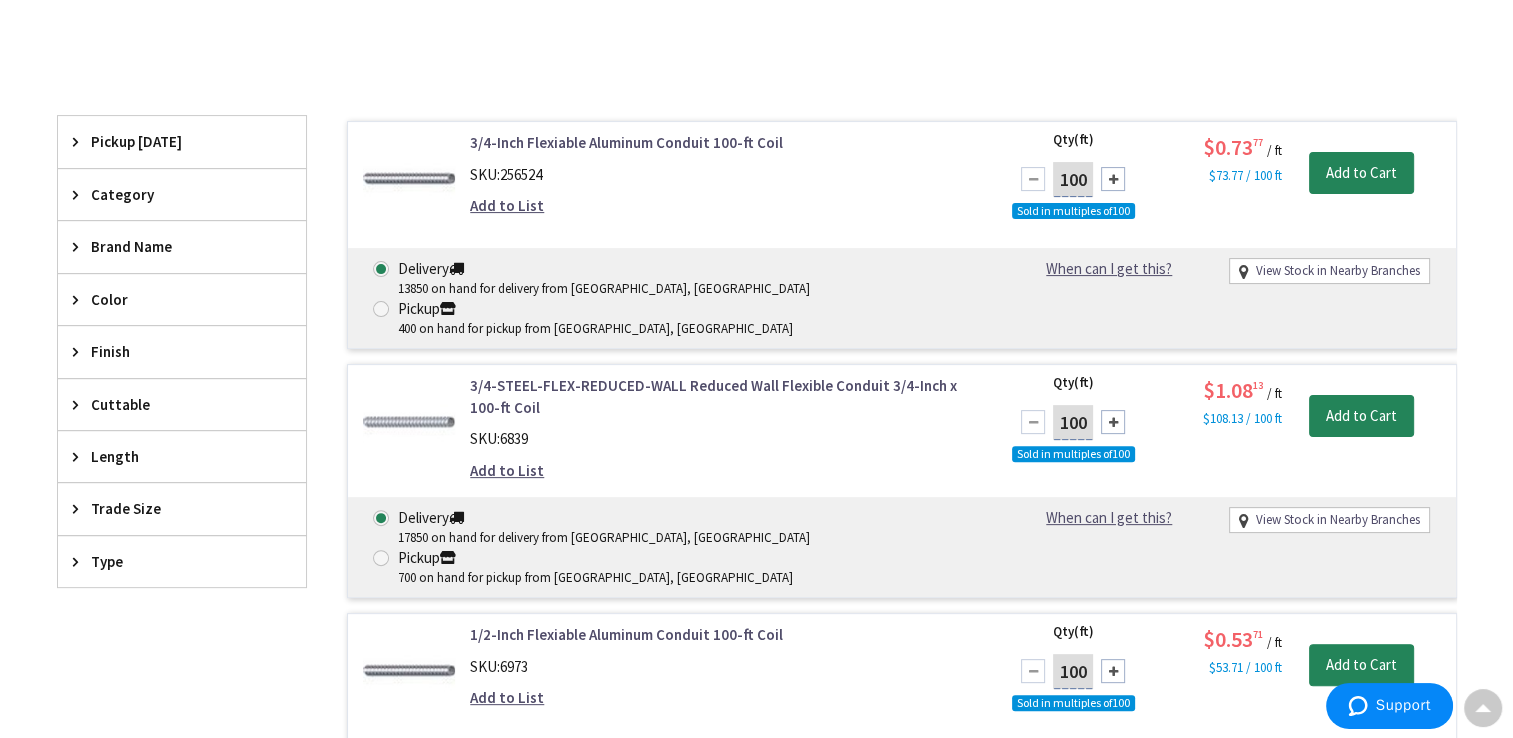click on "Trade Size" at bounding box center (182, 508) 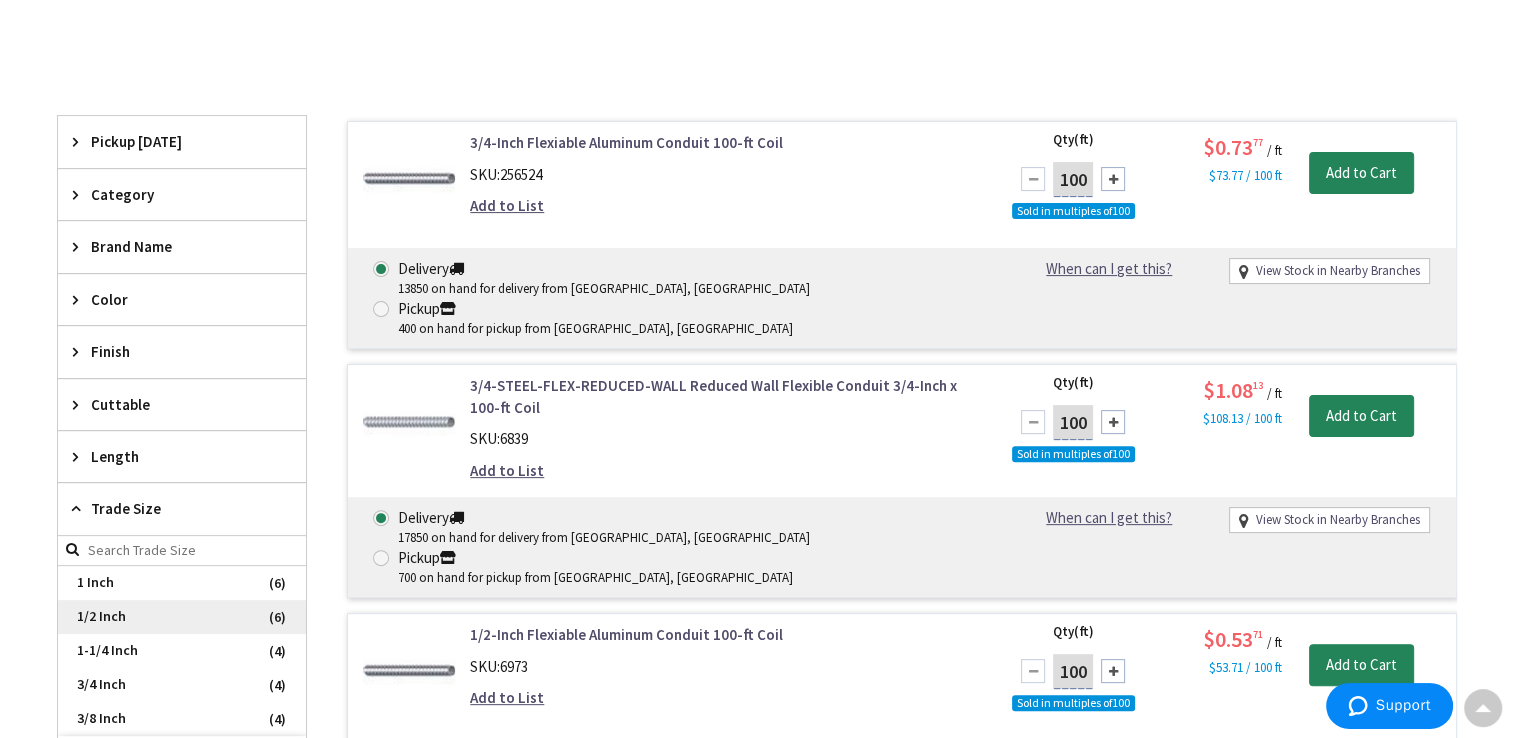 click on "1/2 Inch" at bounding box center (182, 617) 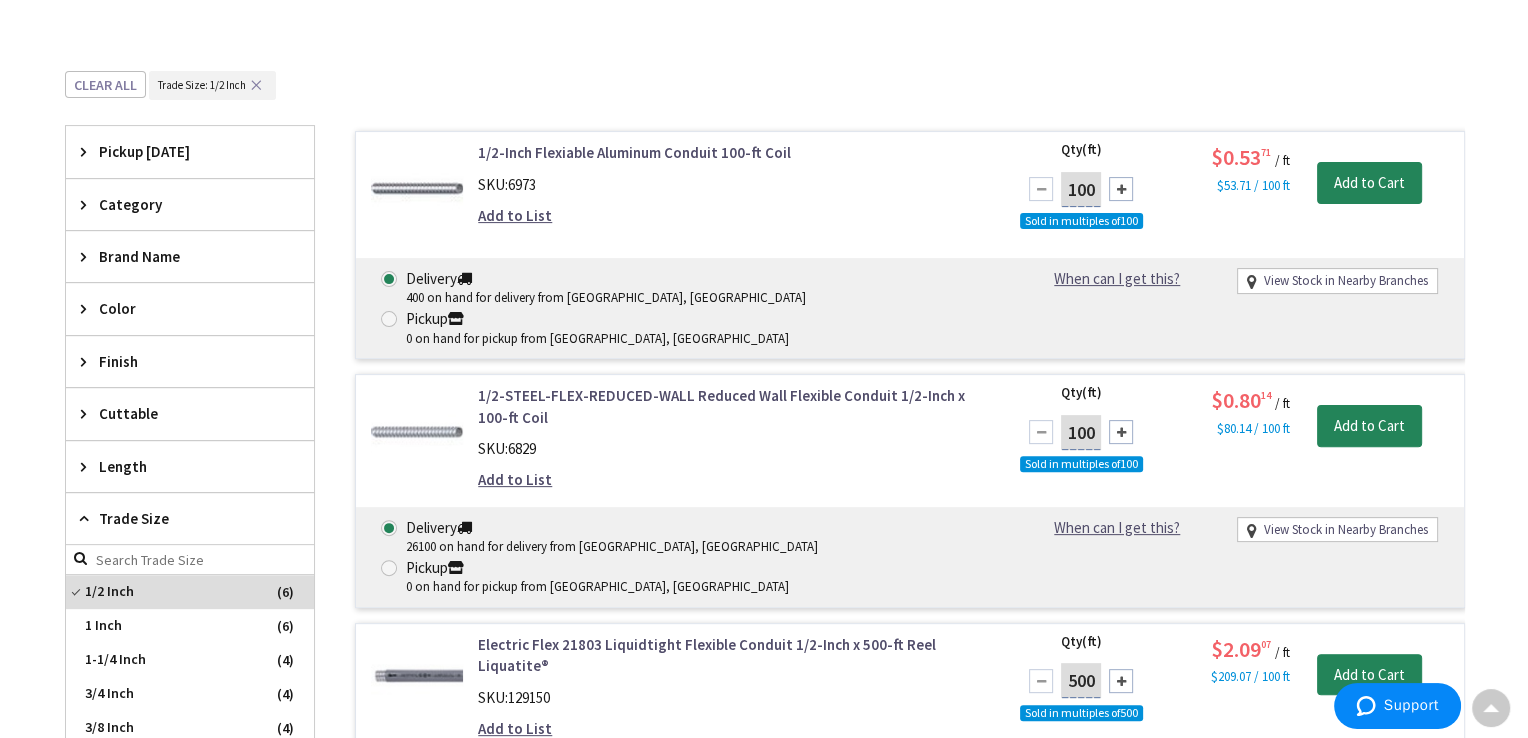 scroll, scrollTop: 500, scrollLeft: 0, axis: vertical 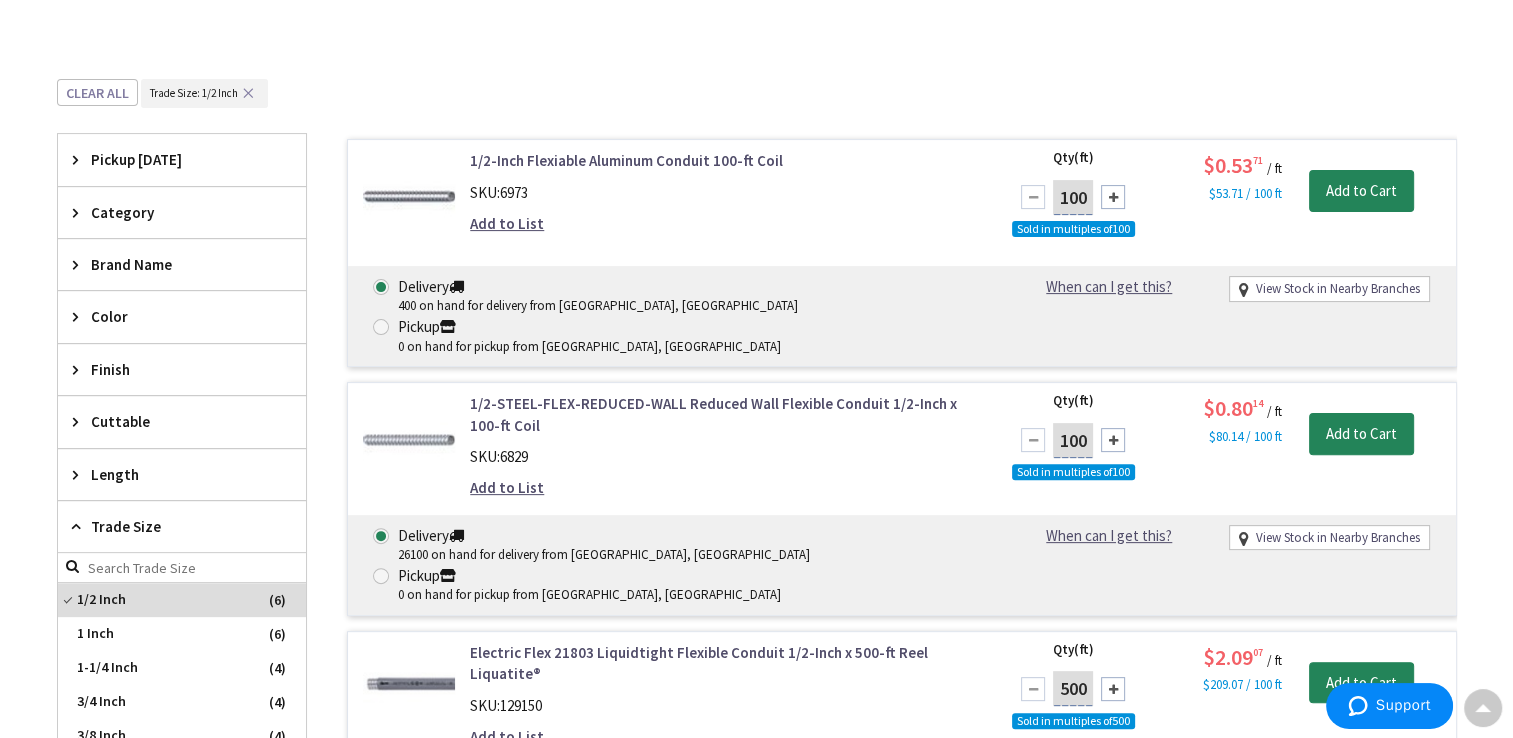 click on "View Stock in Nearby Branches" at bounding box center (1337, 289) 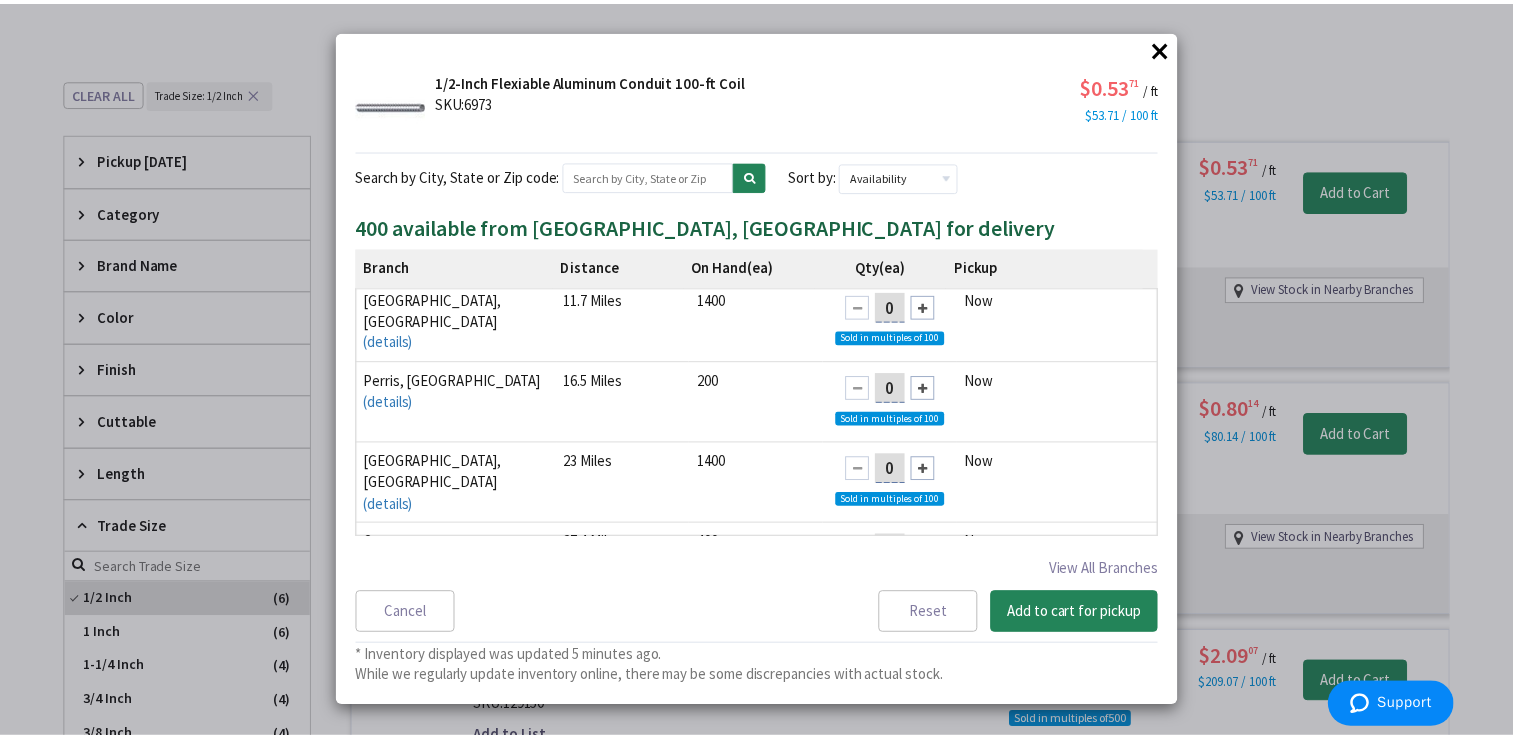 scroll, scrollTop: 0, scrollLeft: 0, axis: both 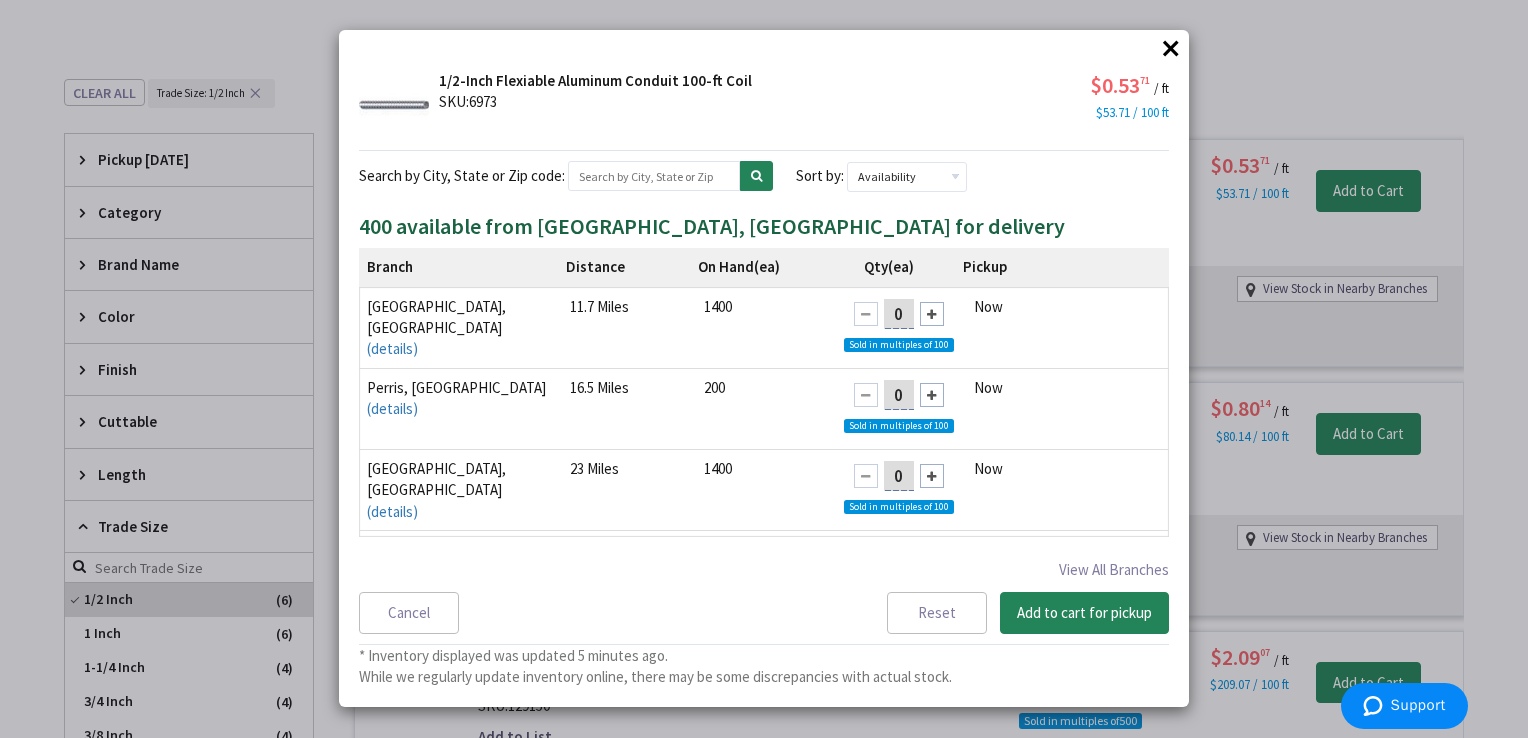 click on "×" at bounding box center [1171, 48] 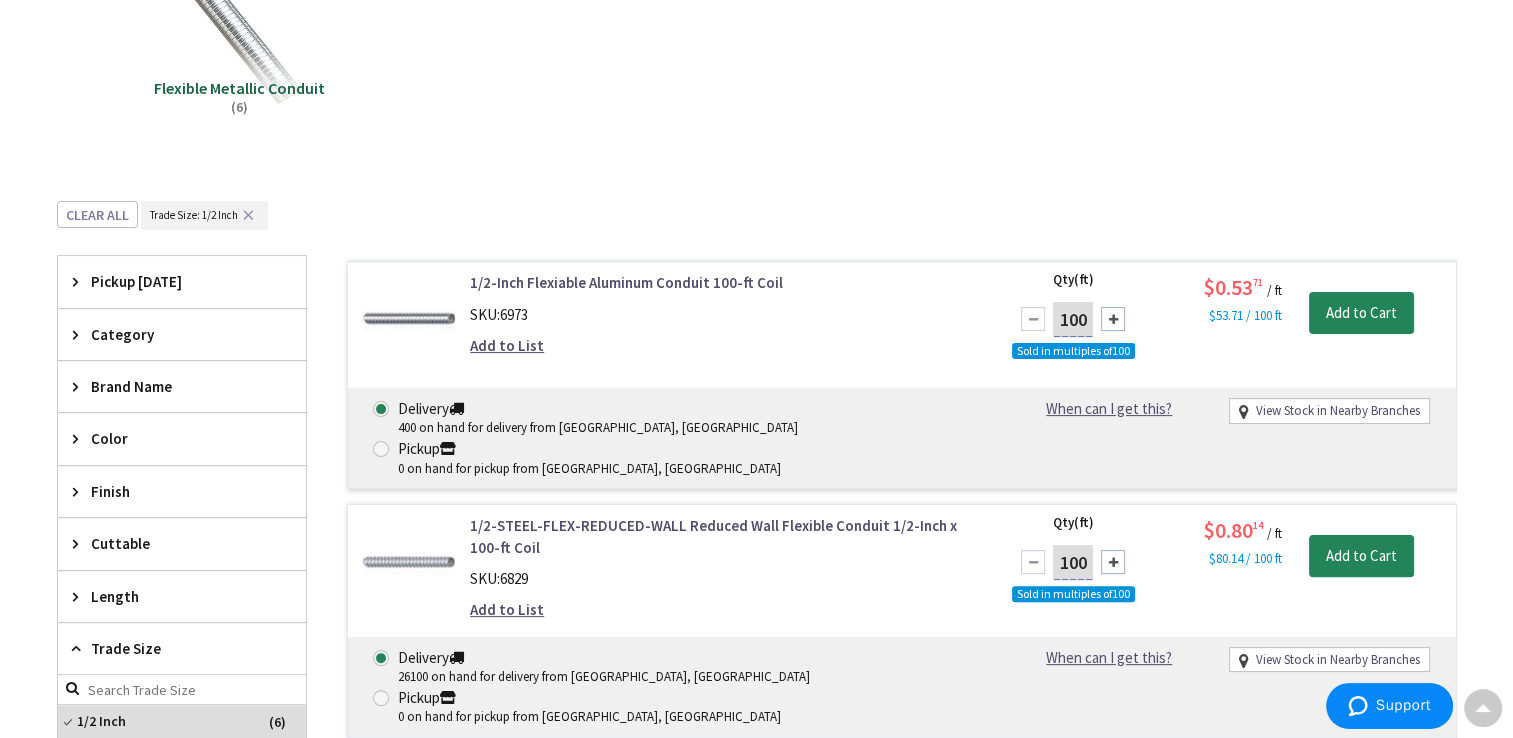 scroll, scrollTop: 300, scrollLeft: 0, axis: vertical 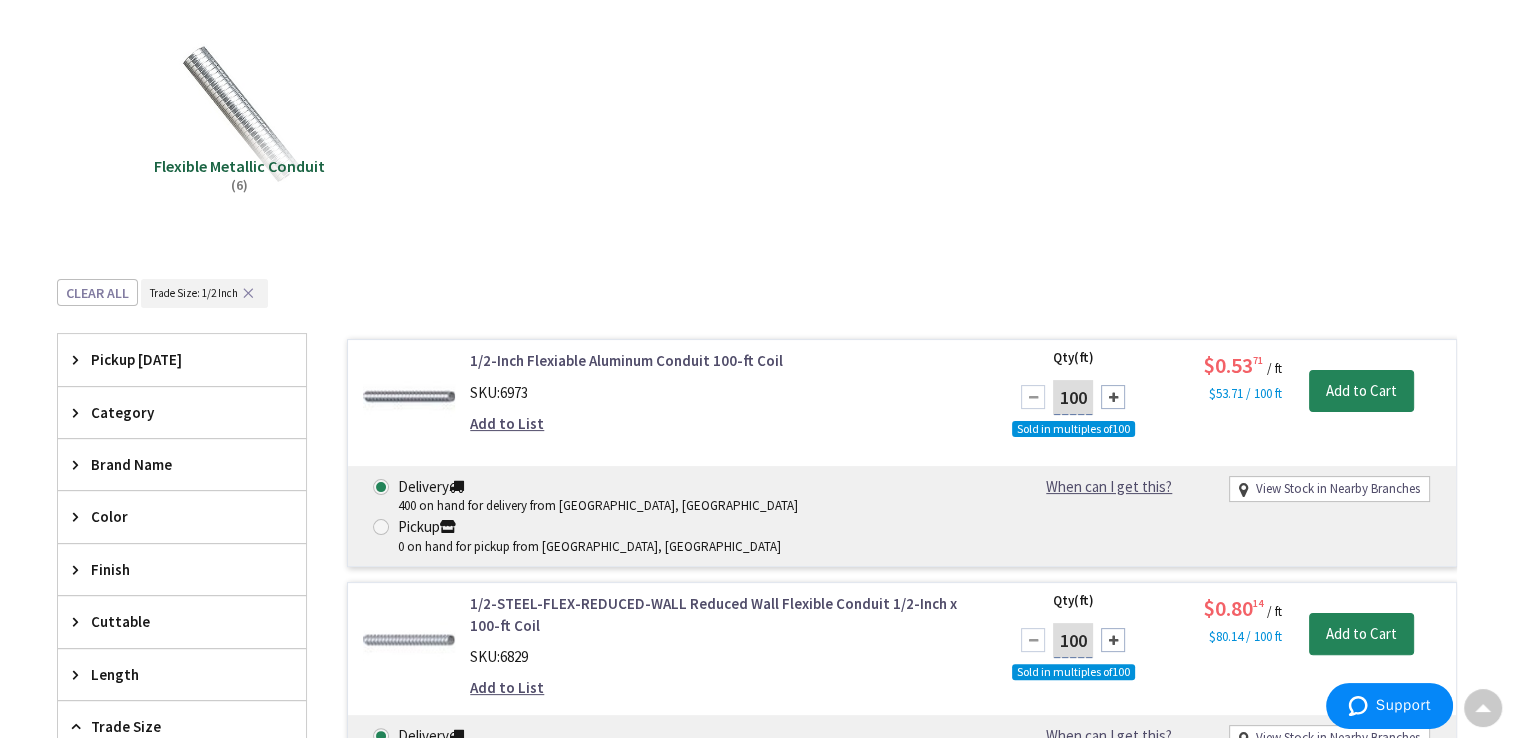 click on "View Stock in Nearby Branches" at bounding box center (1337, 489) 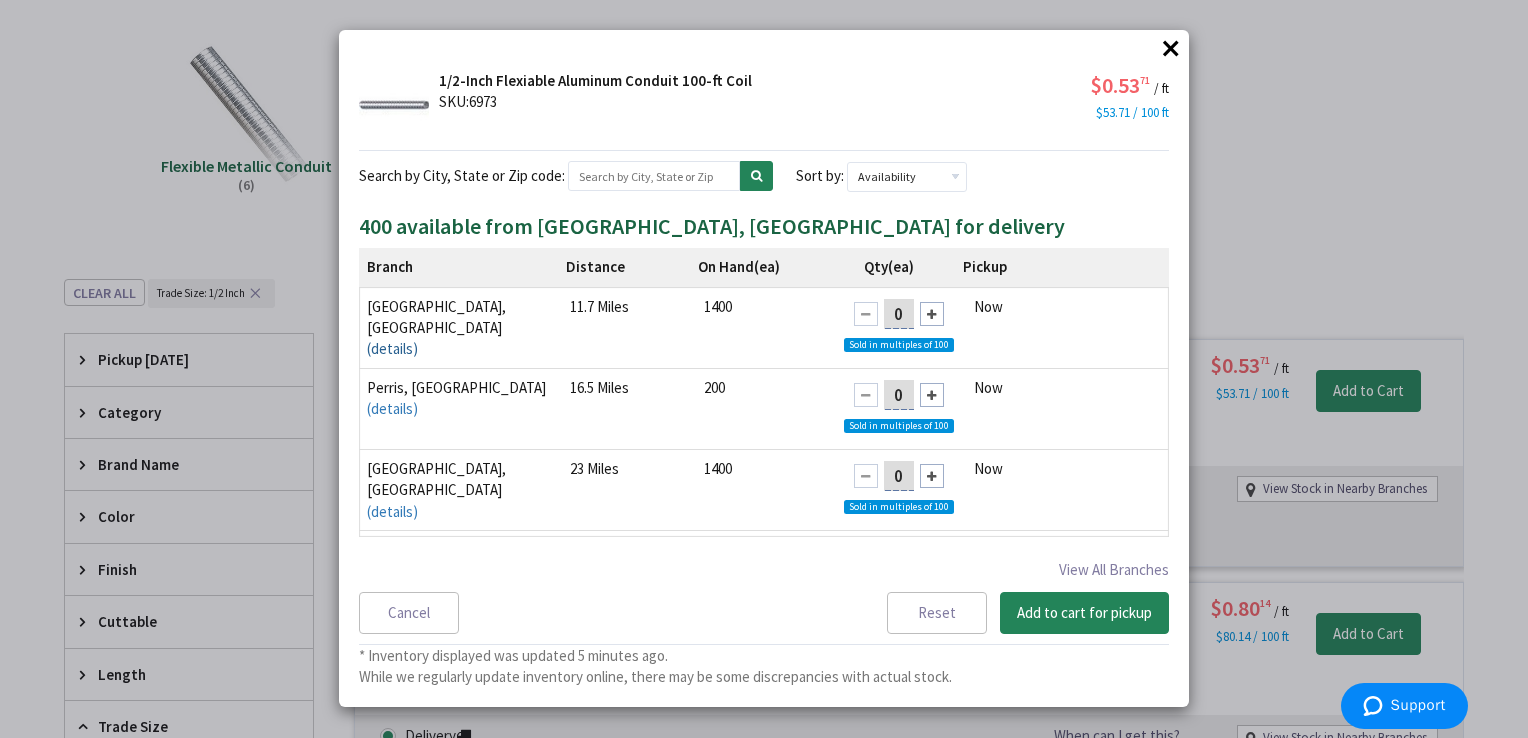 click on "(details)" at bounding box center (392, 348) 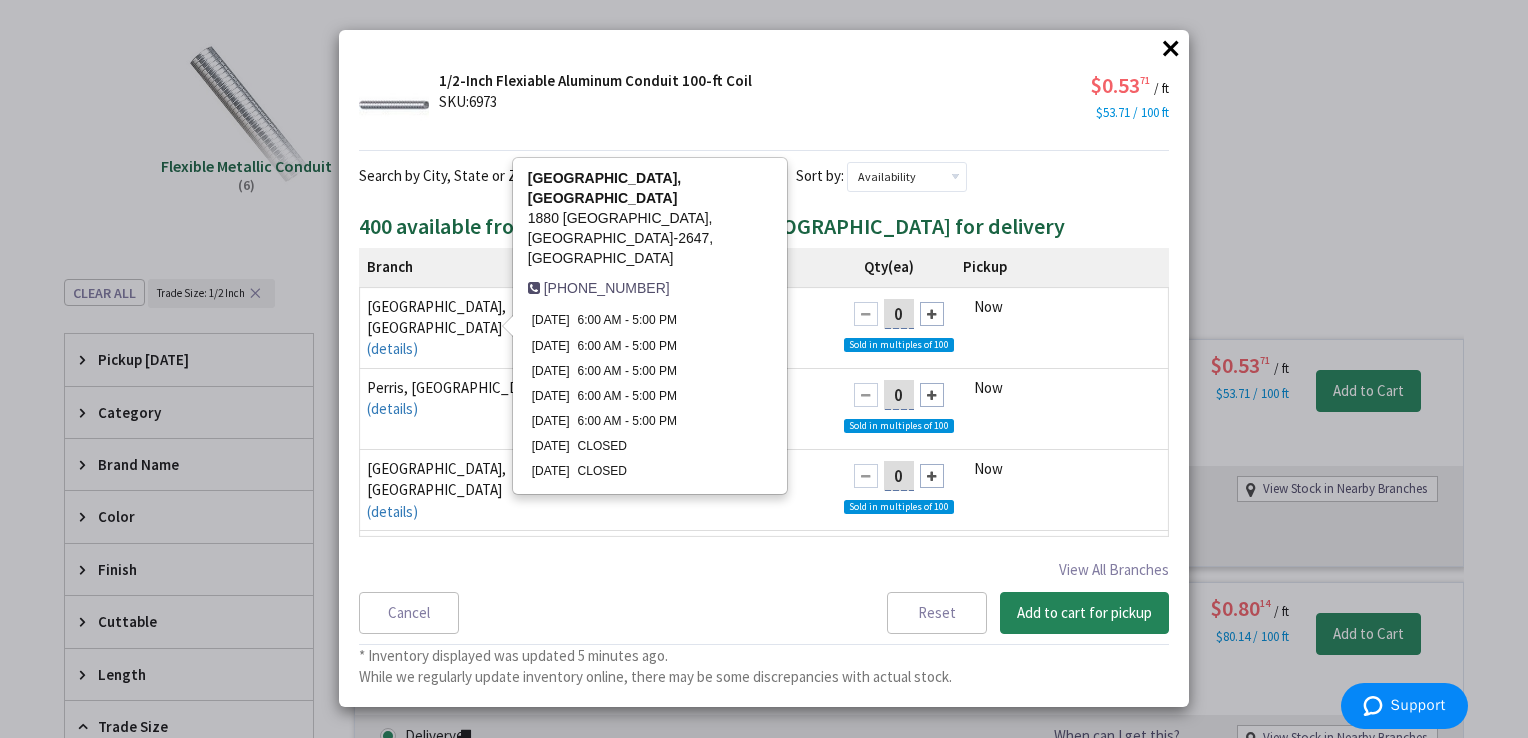 click on "×" at bounding box center [1171, 48] 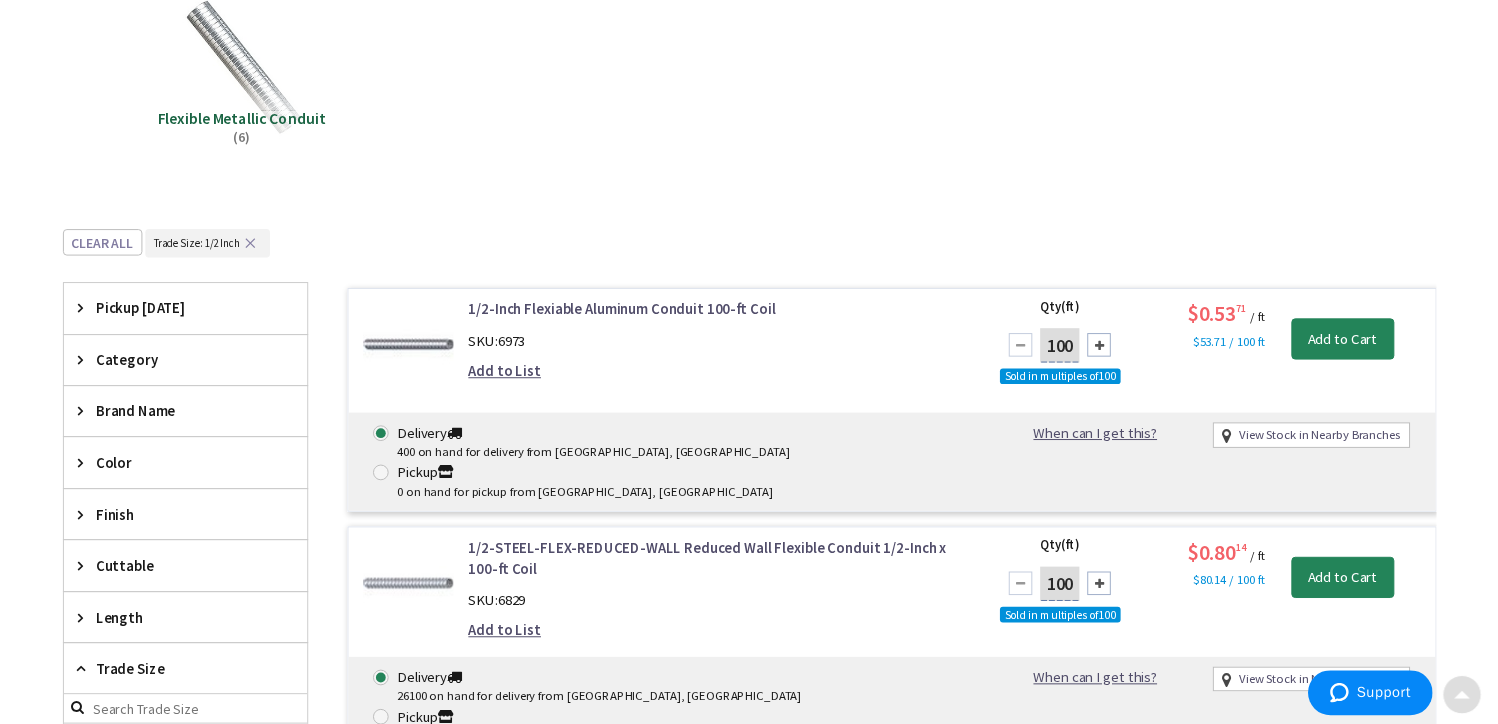 scroll, scrollTop: 400, scrollLeft: 0, axis: vertical 